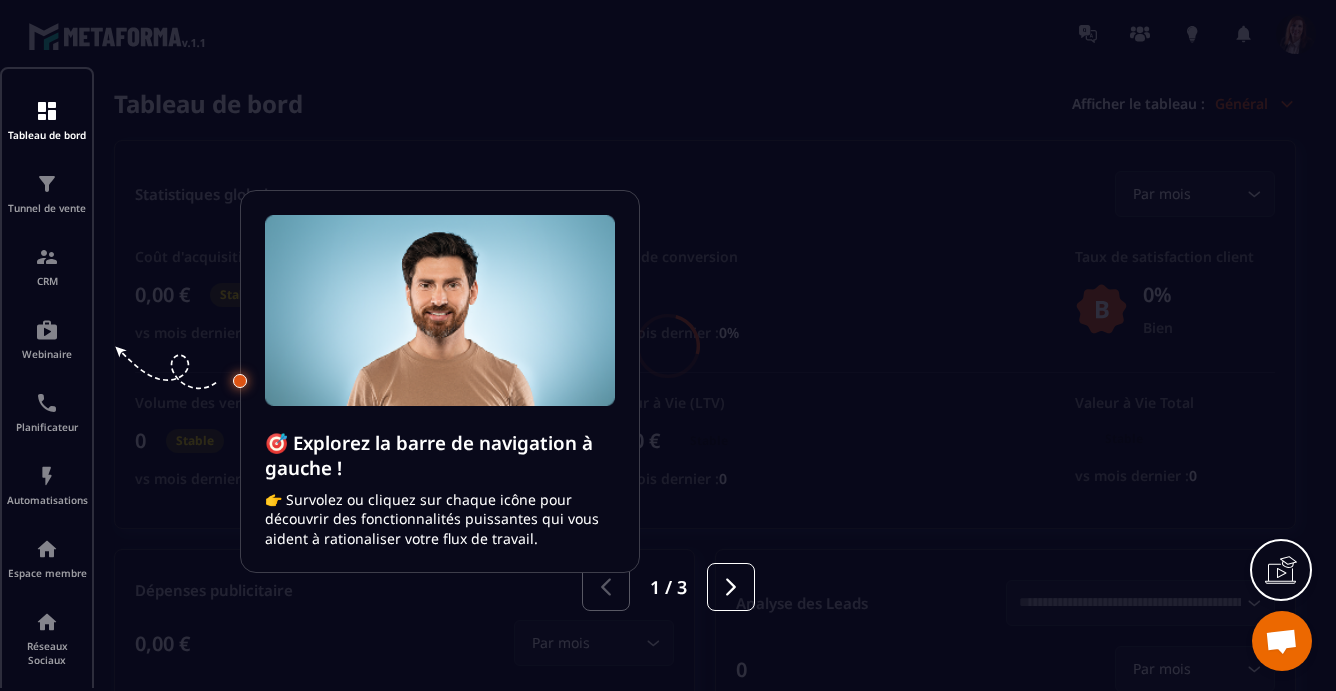 scroll, scrollTop: 0, scrollLeft: 0, axis: both 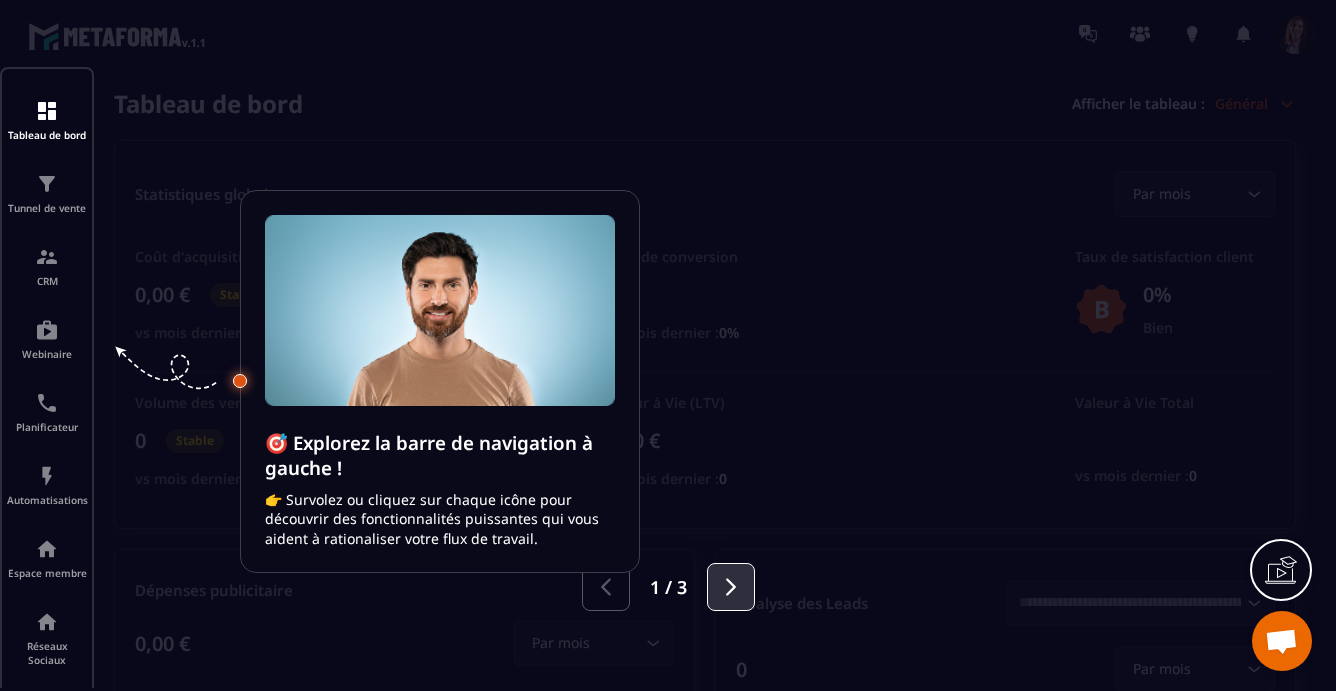 click 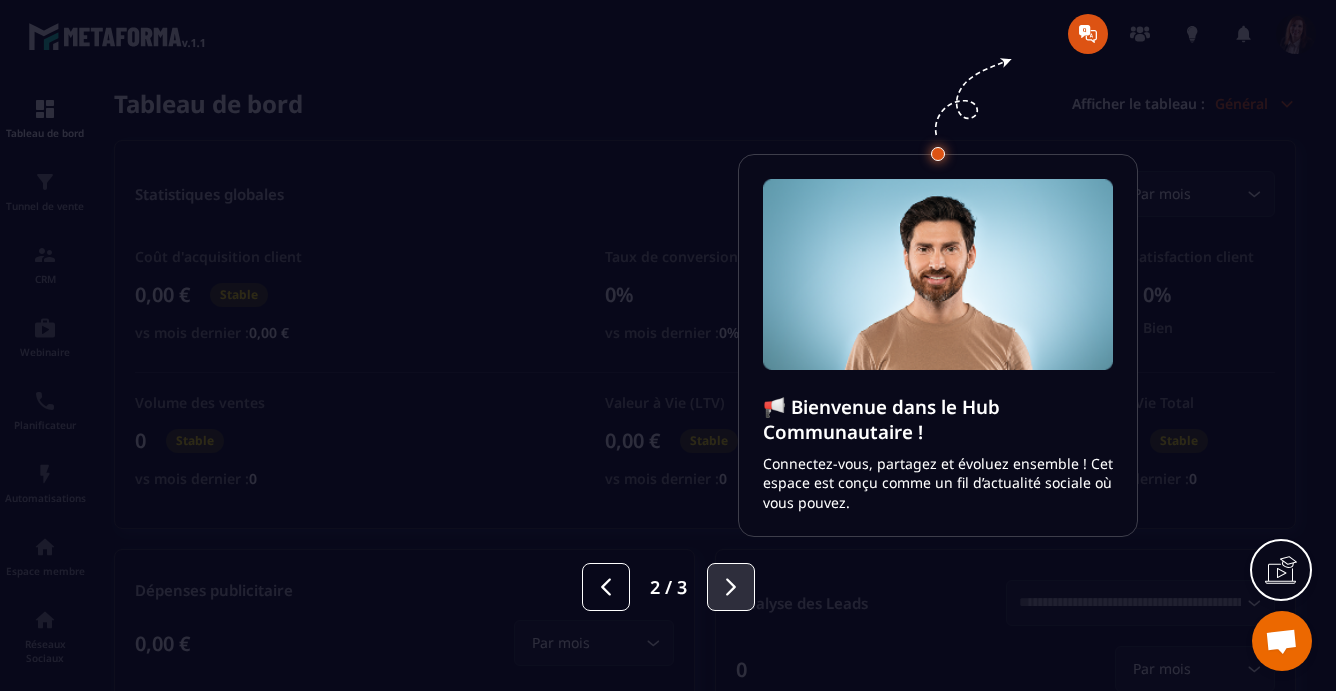 click 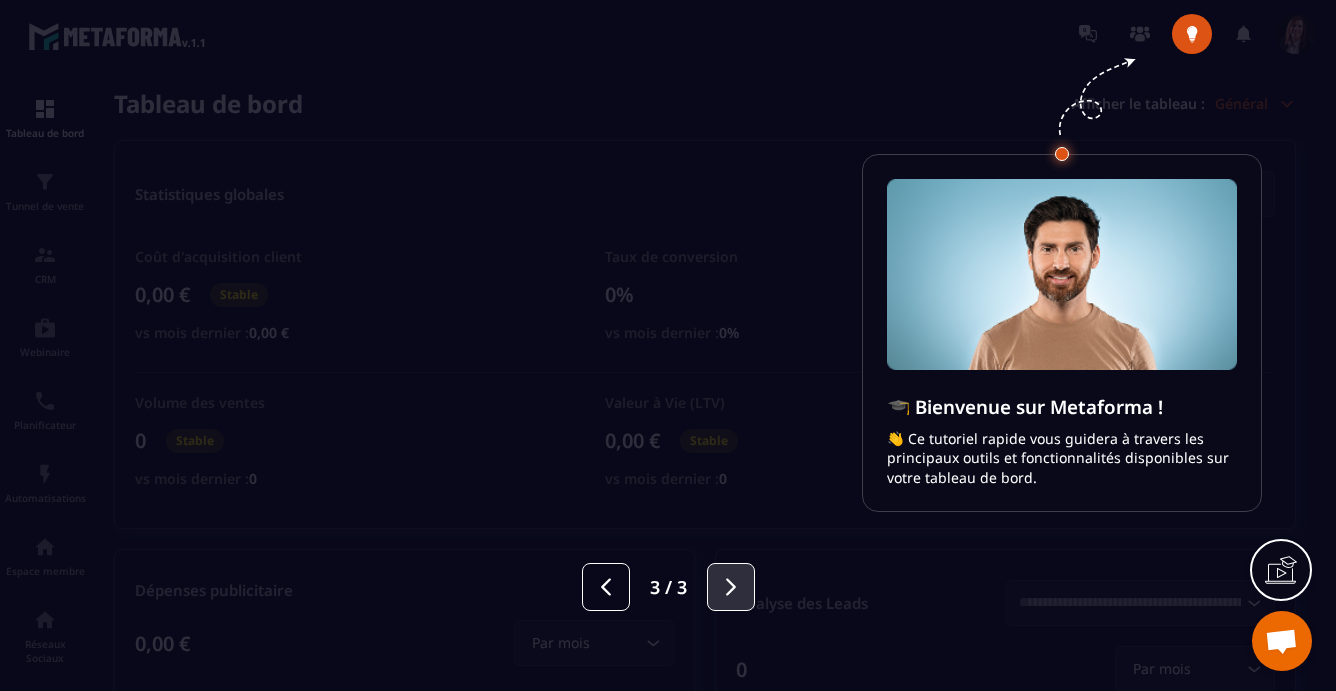 click 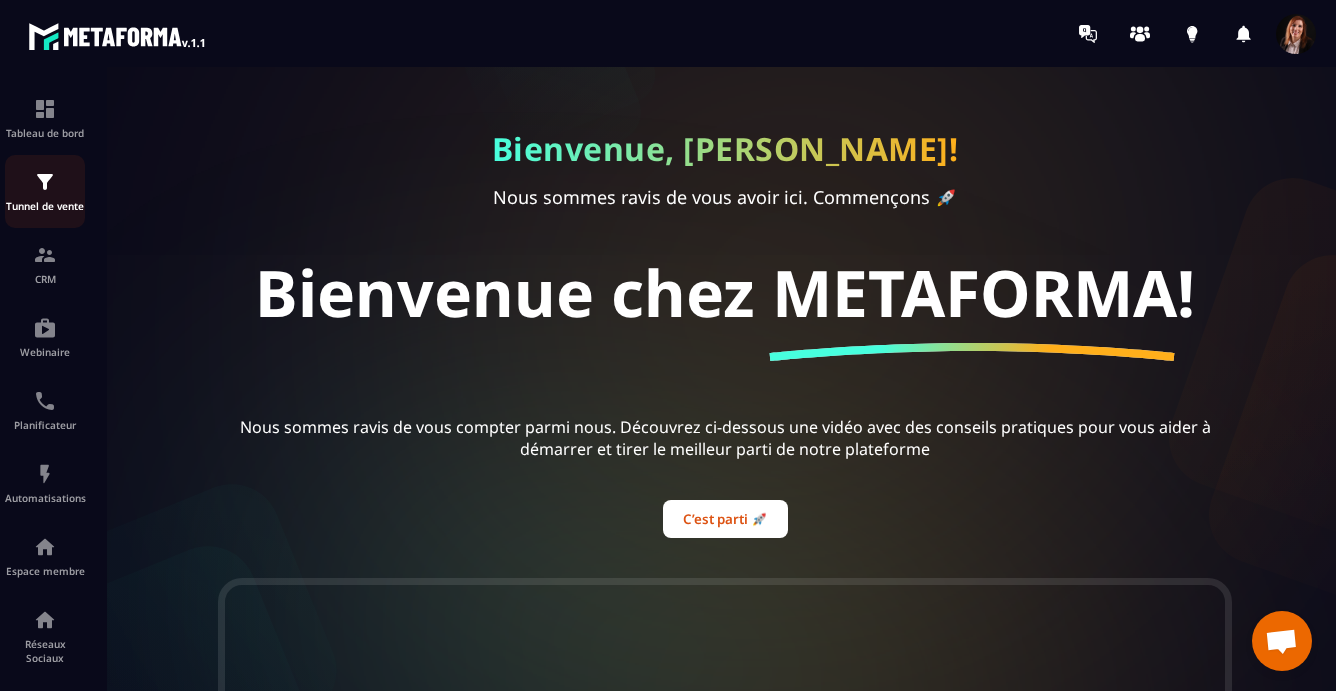 click at bounding box center (45, 182) 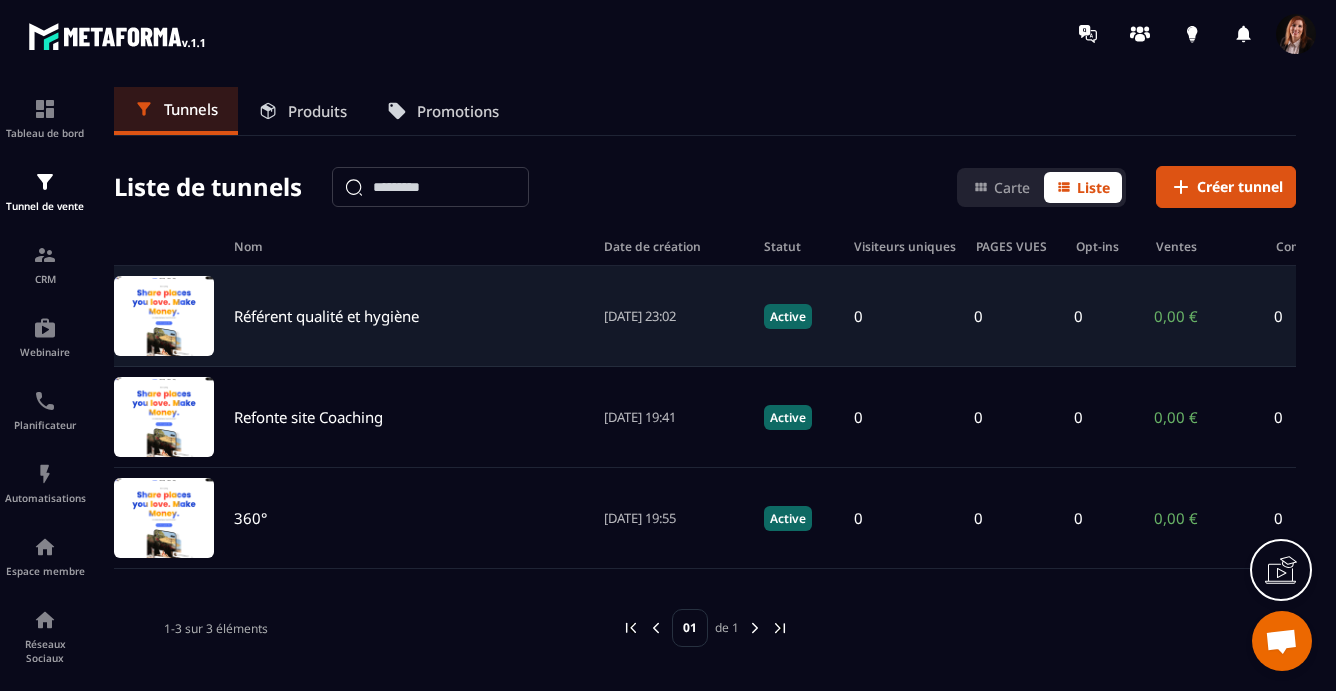 scroll, scrollTop: 66, scrollLeft: 0, axis: vertical 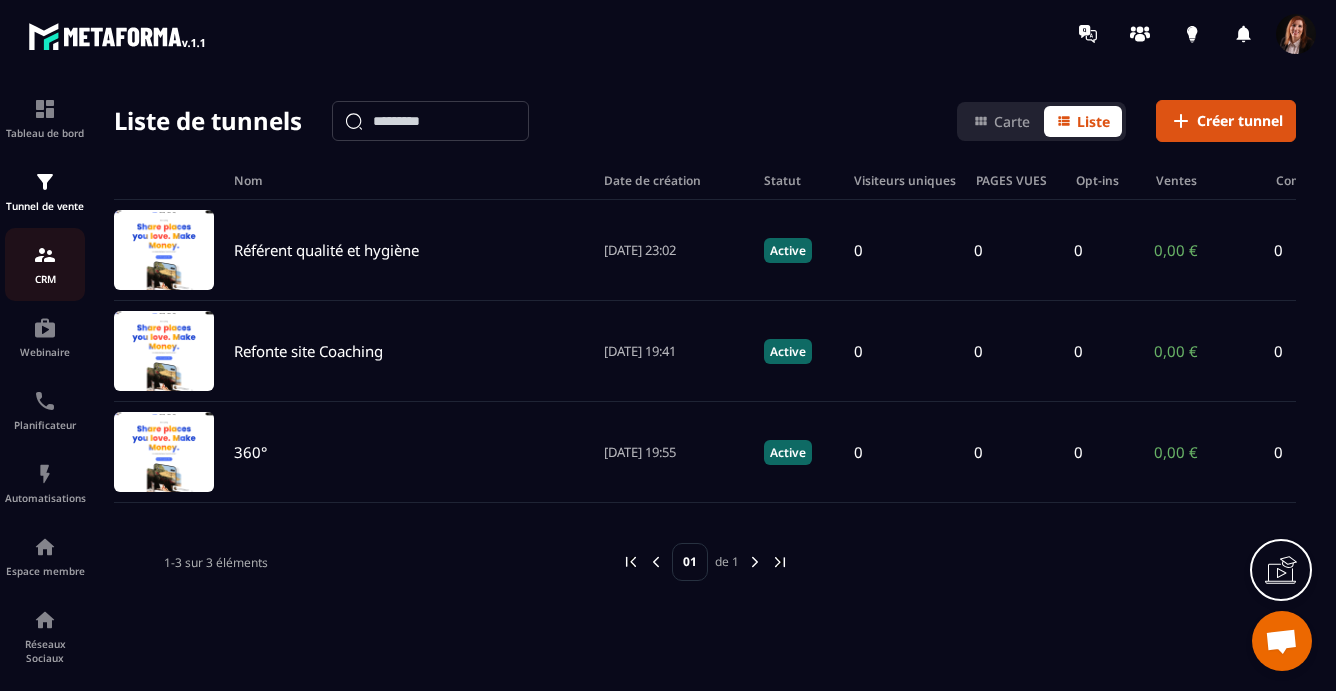 click on "CRM" at bounding box center [45, 264] 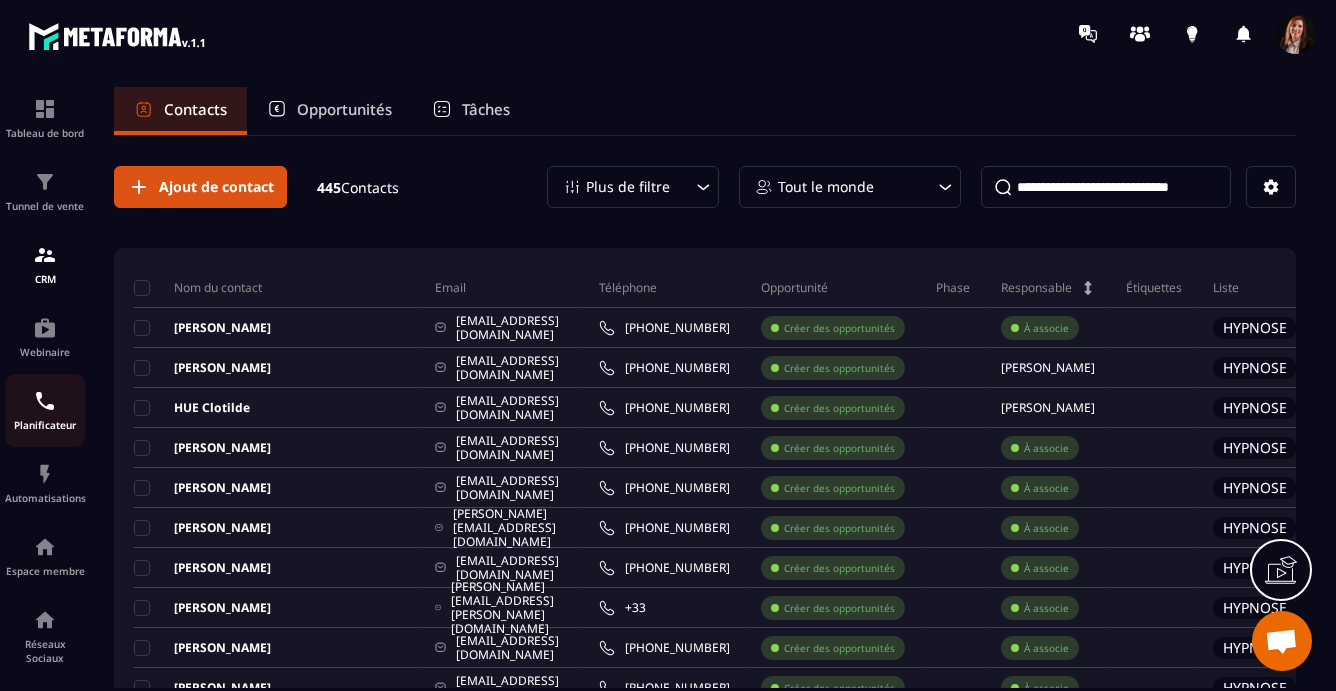 click at bounding box center (45, 401) 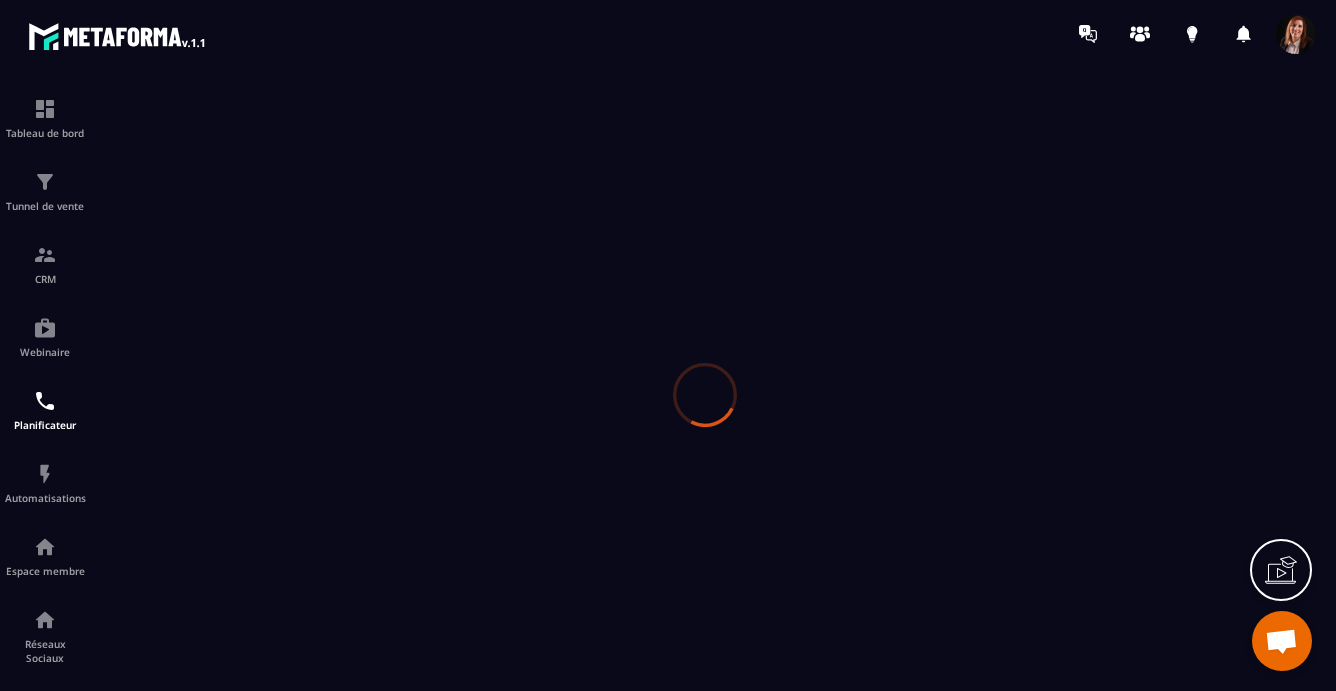 scroll, scrollTop: 0, scrollLeft: 0, axis: both 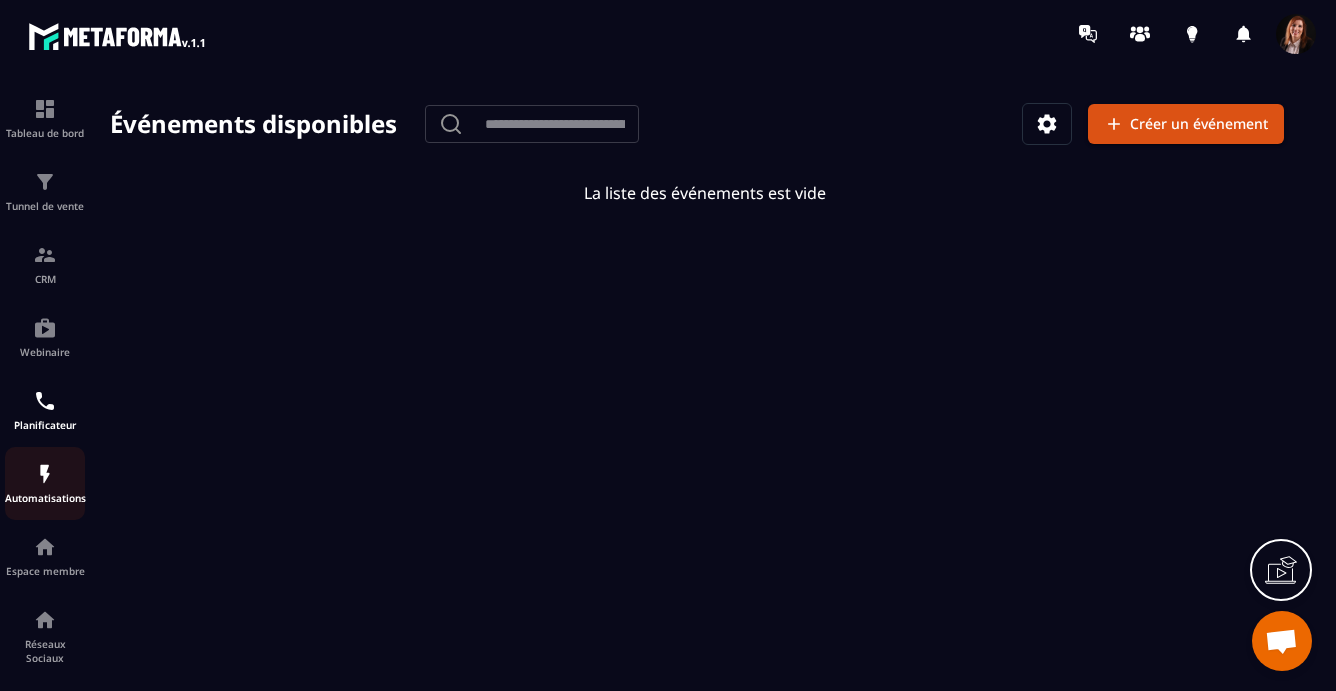 click at bounding box center [45, 474] 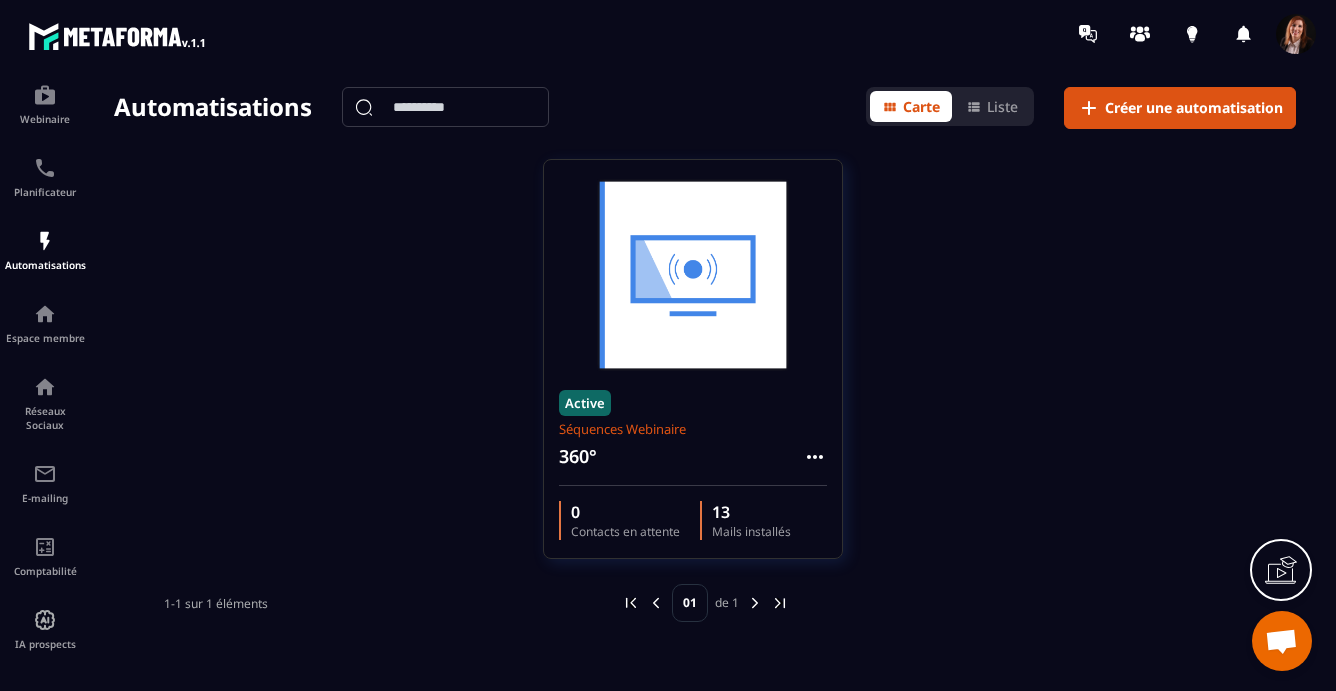scroll, scrollTop: 235, scrollLeft: 0, axis: vertical 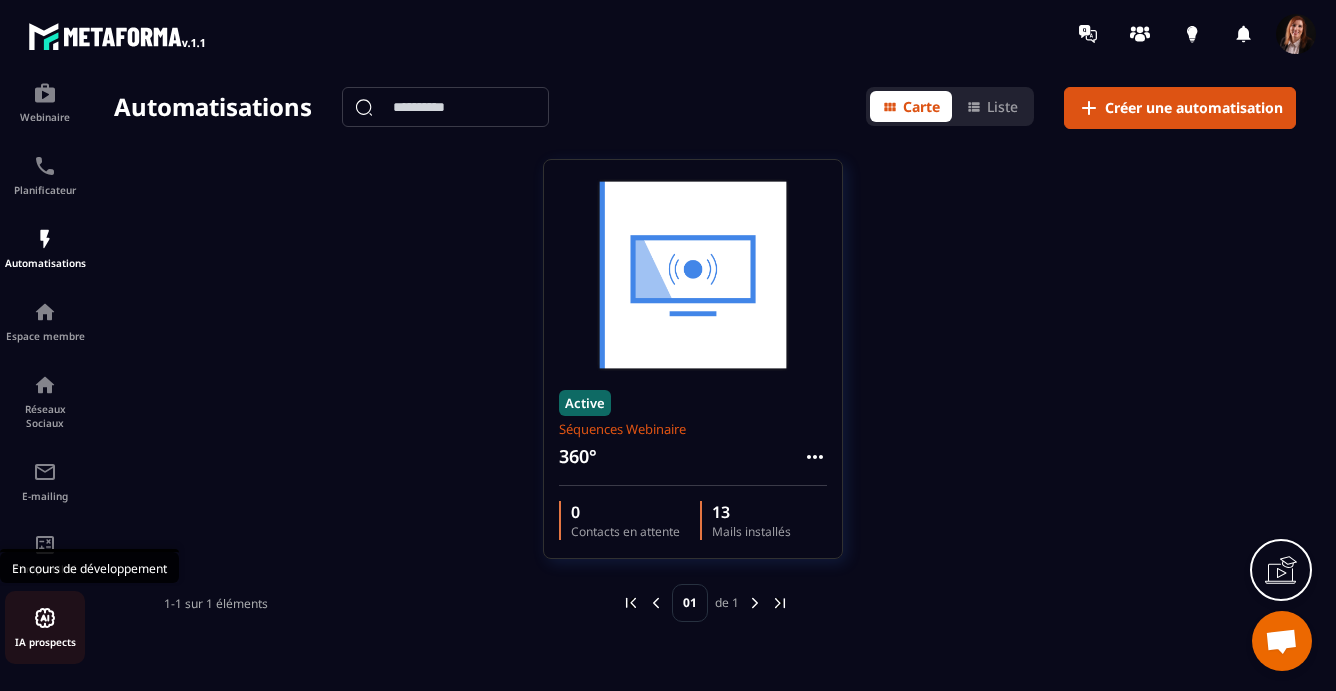 click at bounding box center (45, 618) 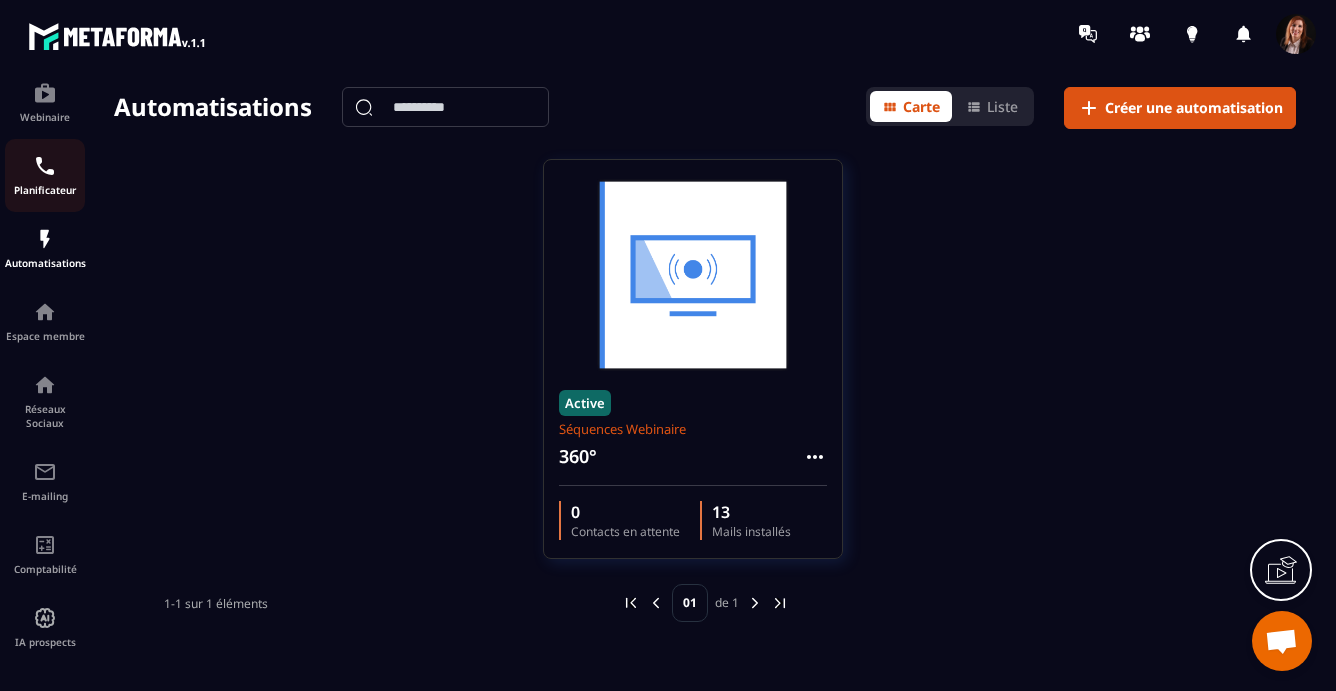 click at bounding box center (45, 166) 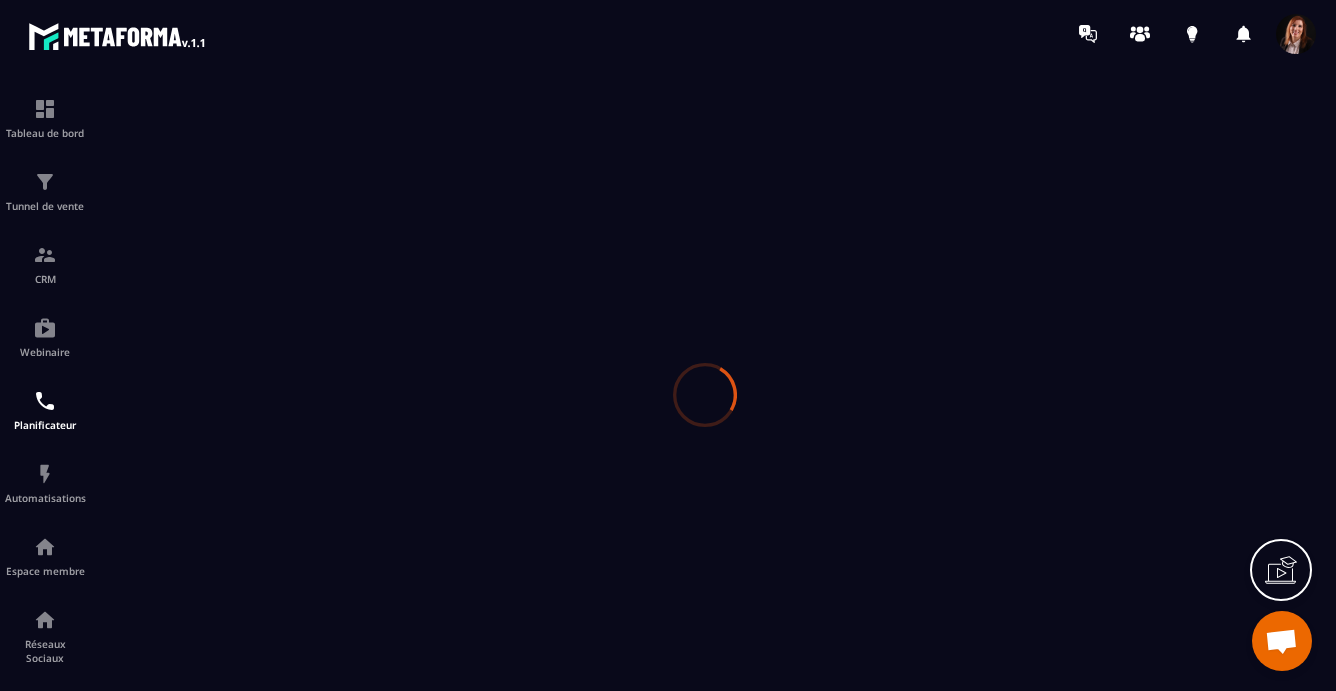 scroll, scrollTop: 0, scrollLeft: 0, axis: both 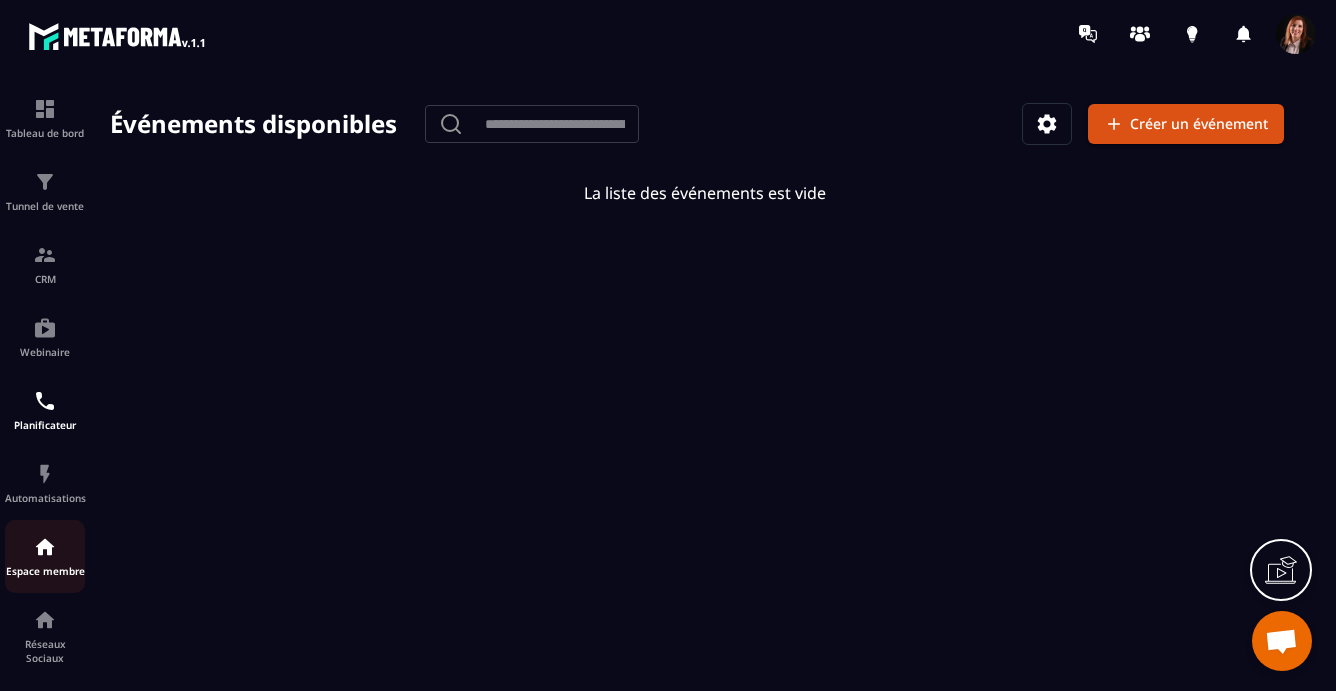 click on "Espace membre" at bounding box center [45, 556] 